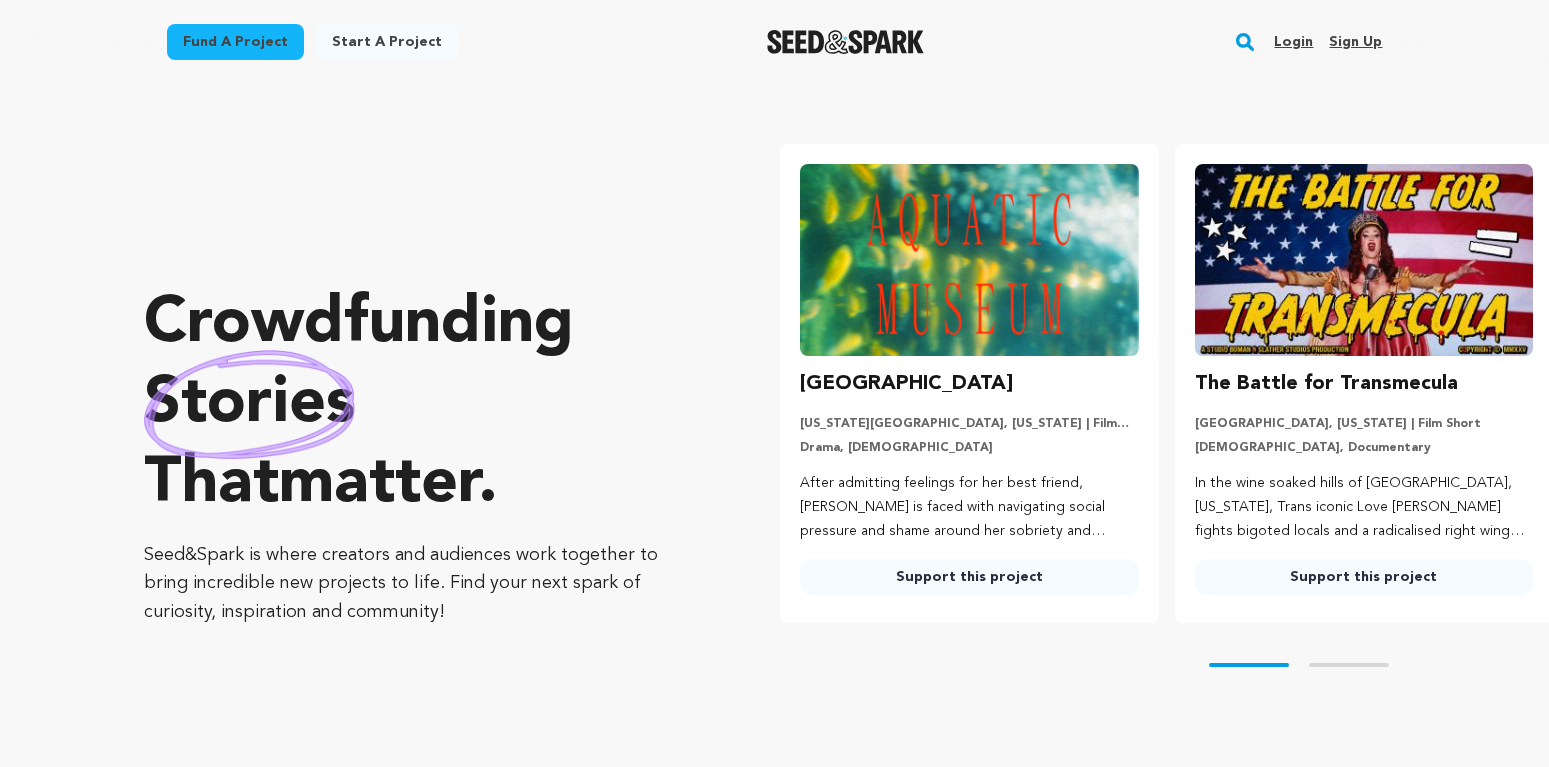 scroll, scrollTop: 0, scrollLeft: 0, axis: both 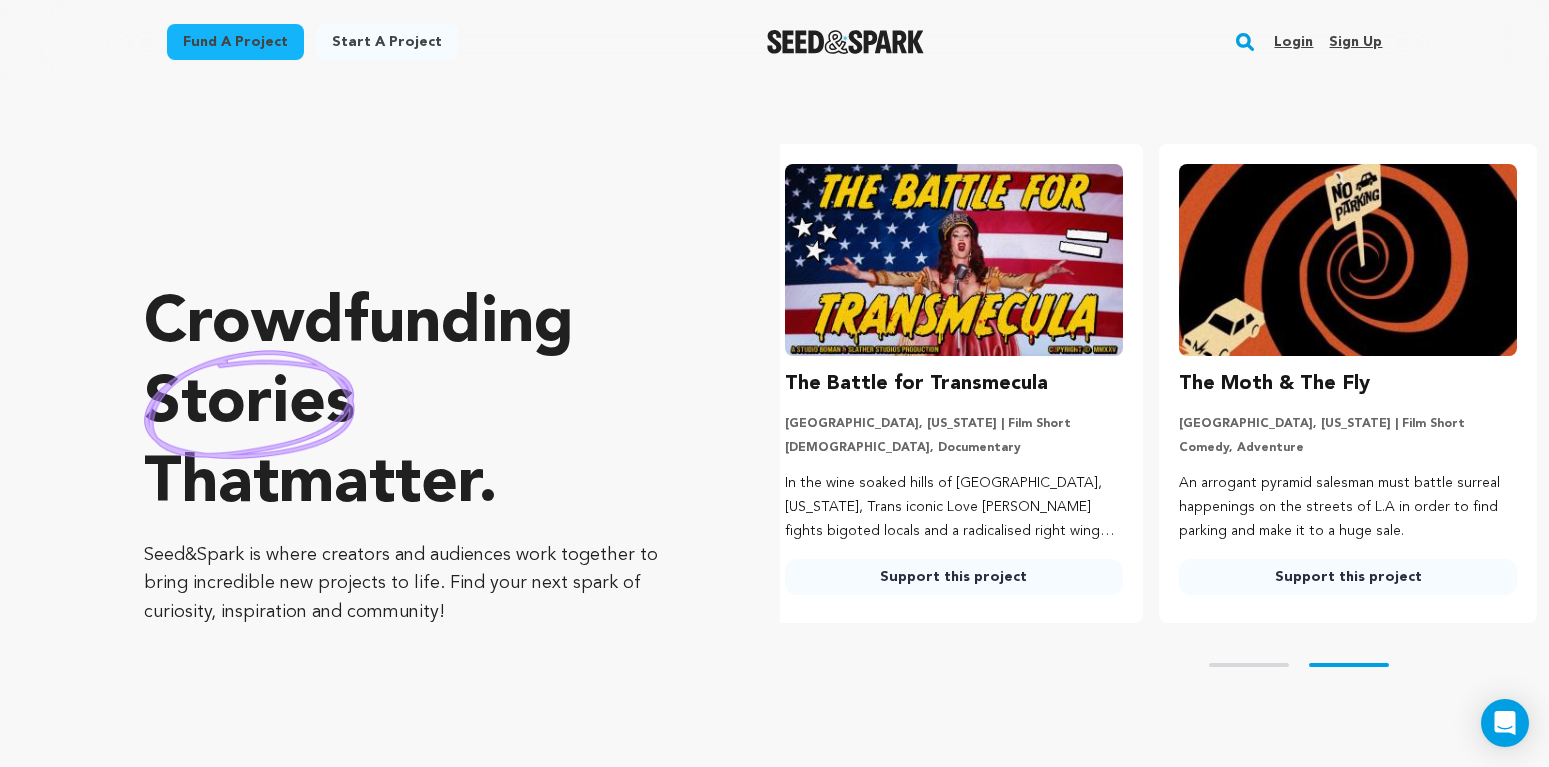 click on "Login" at bounding box center [1293, 42] 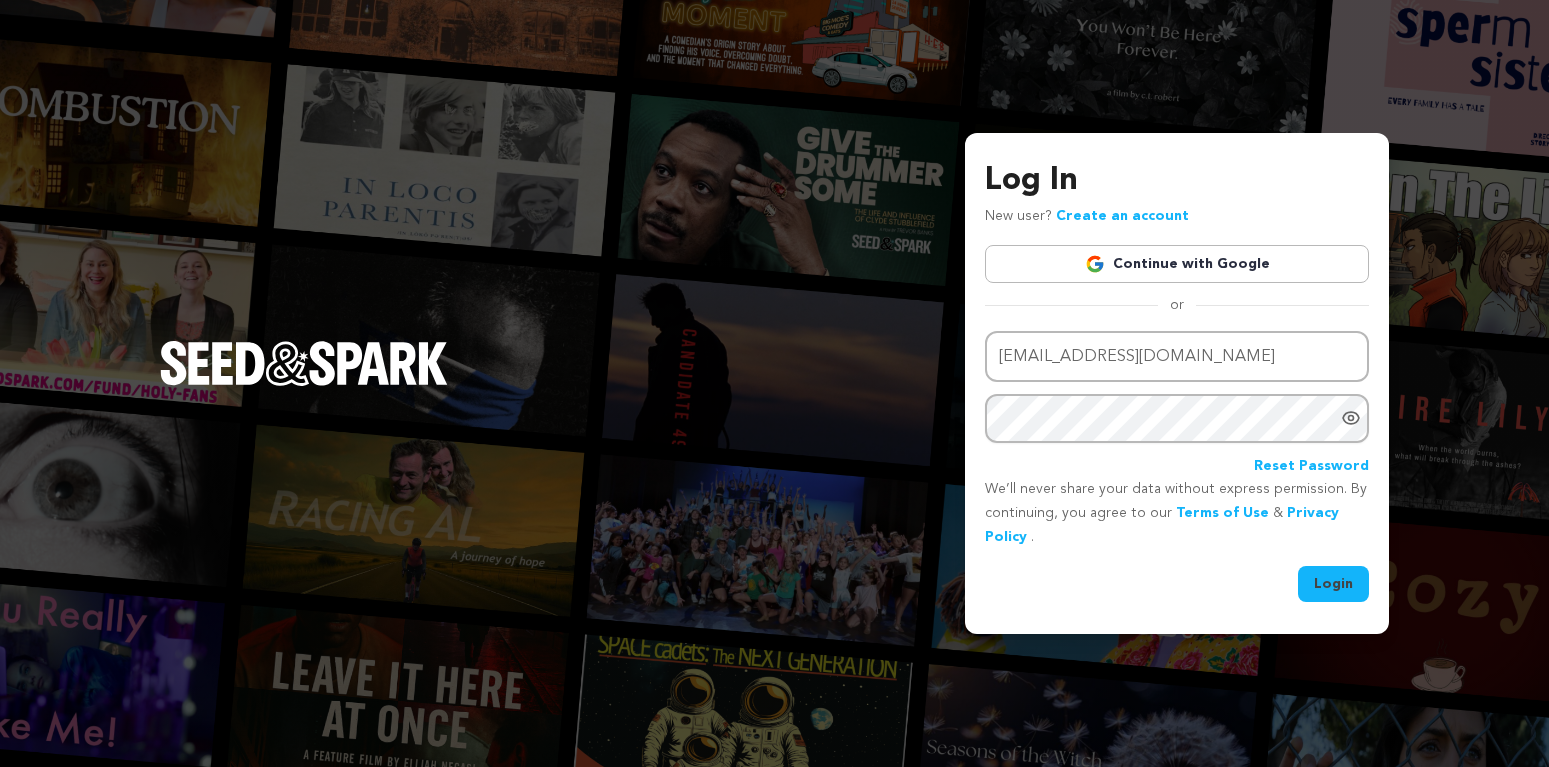 scroll, scrollTop: 0, scrollLeft: 0, axis: both 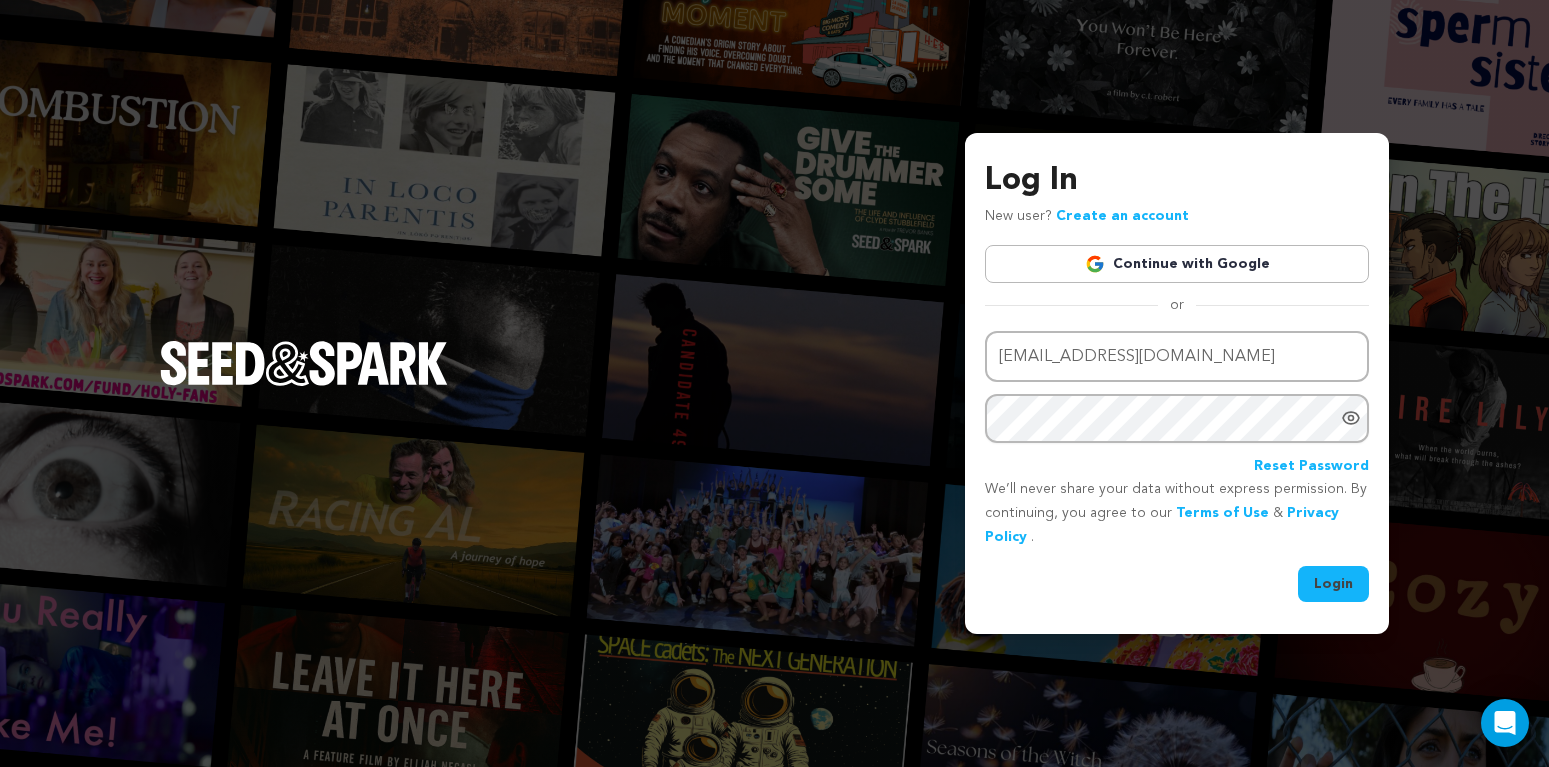 click on "Login" at bounding box center (1333, 584) 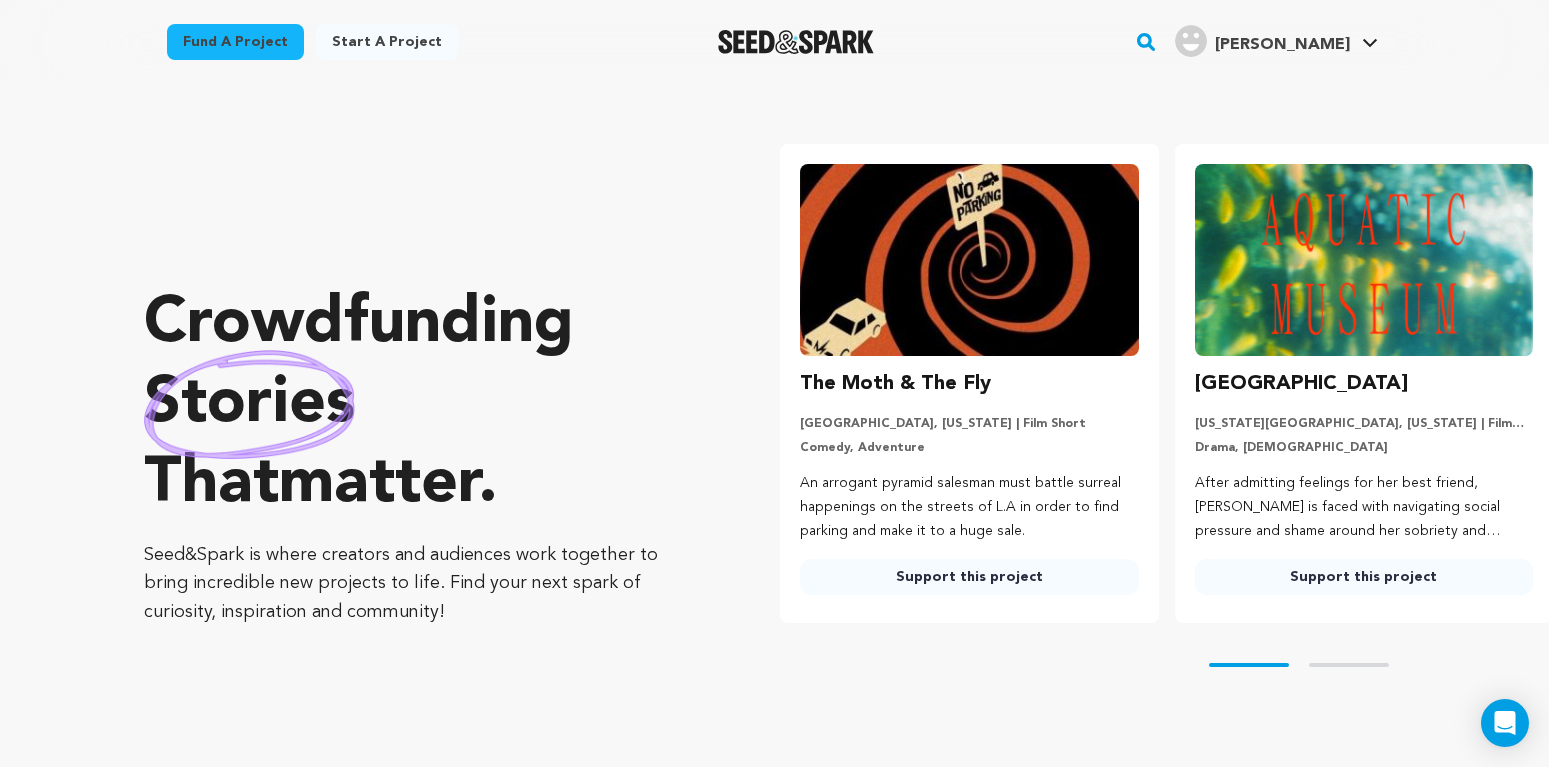scroll, scrollTop: 0, scrollLeft: 0, axis: both 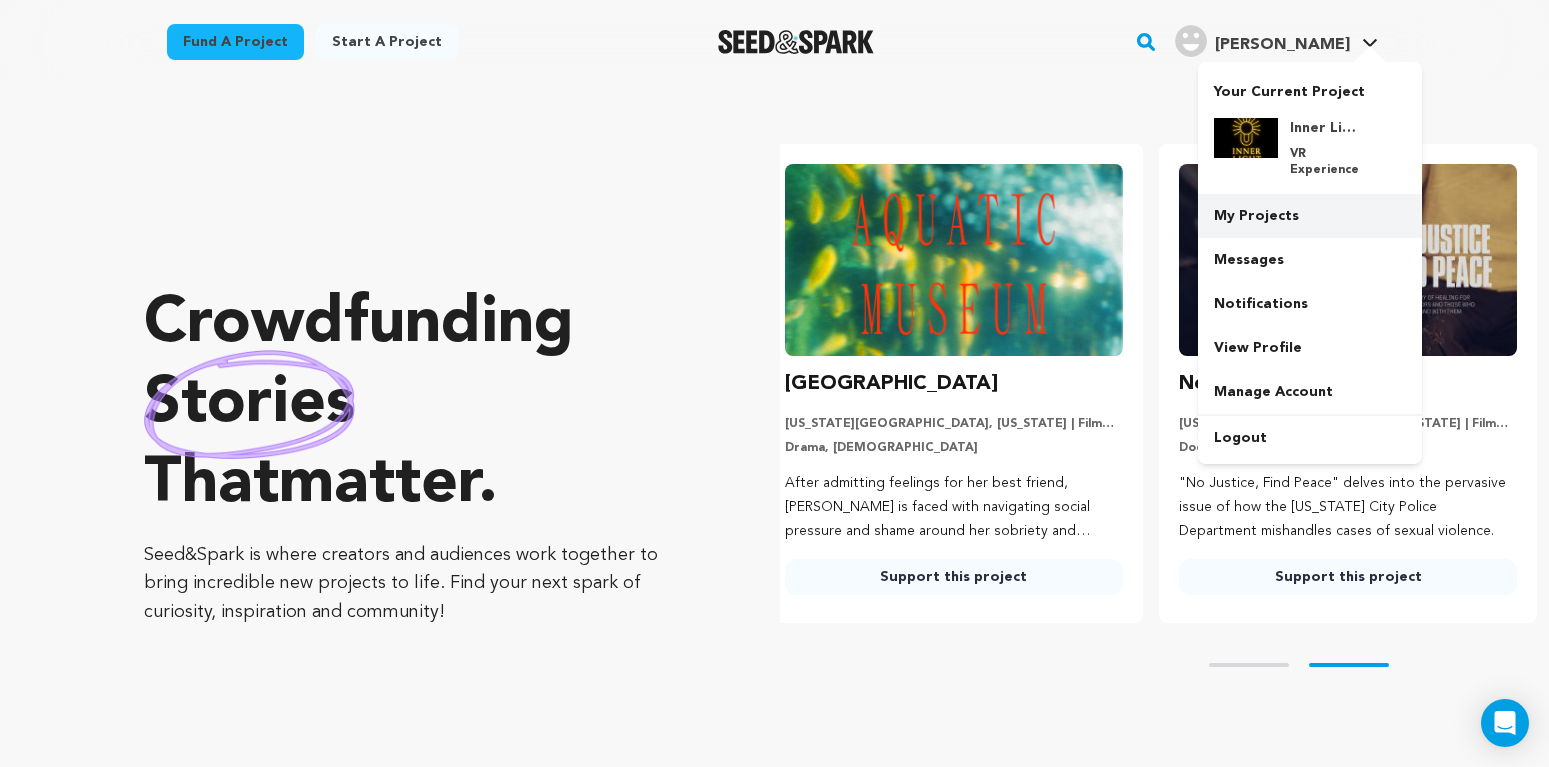 click on "My Projects" at bounding box center (1310, 216) 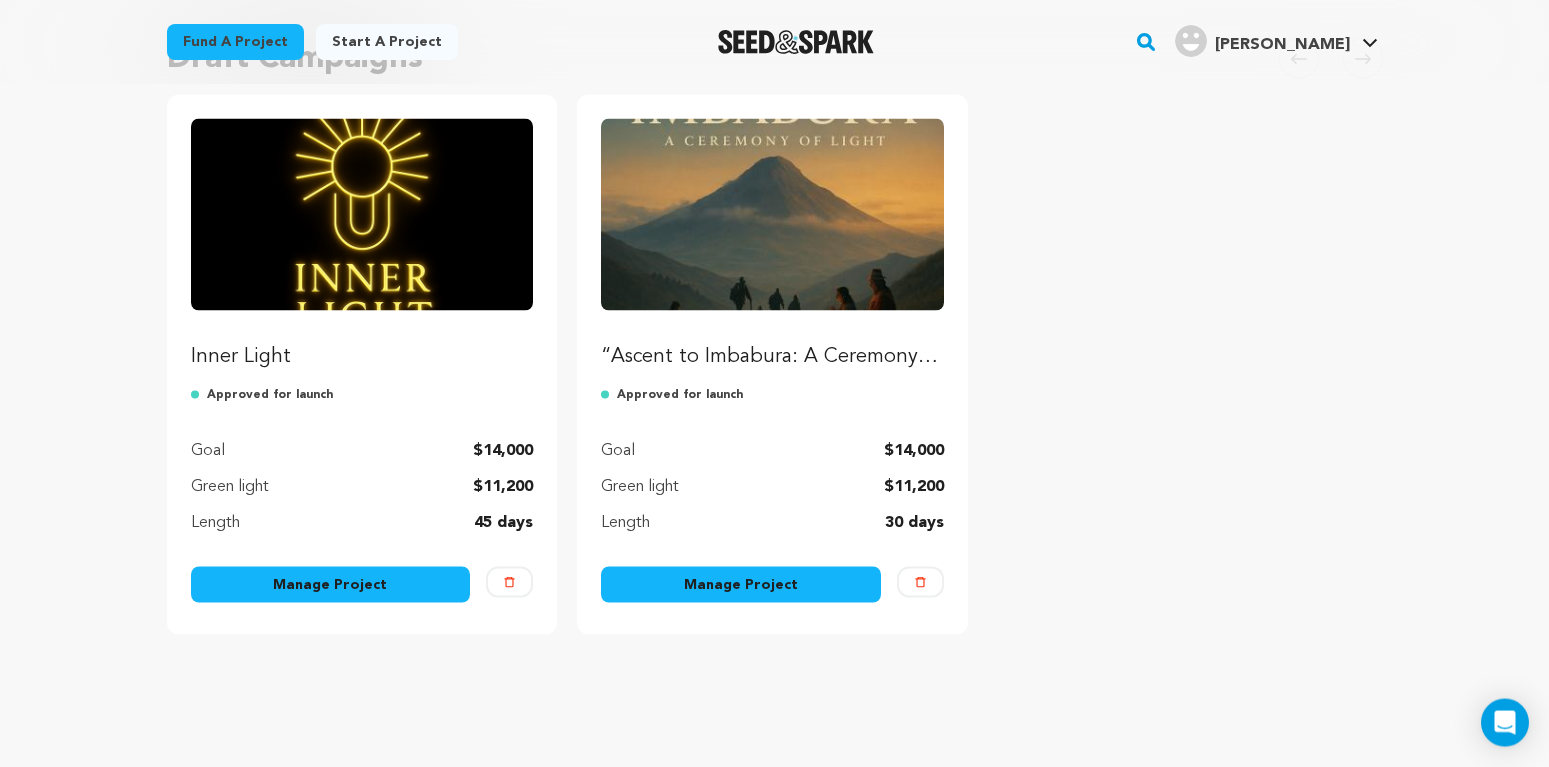 scroll, scrollTop: 204, scrollLeft: 0, axis: vertical 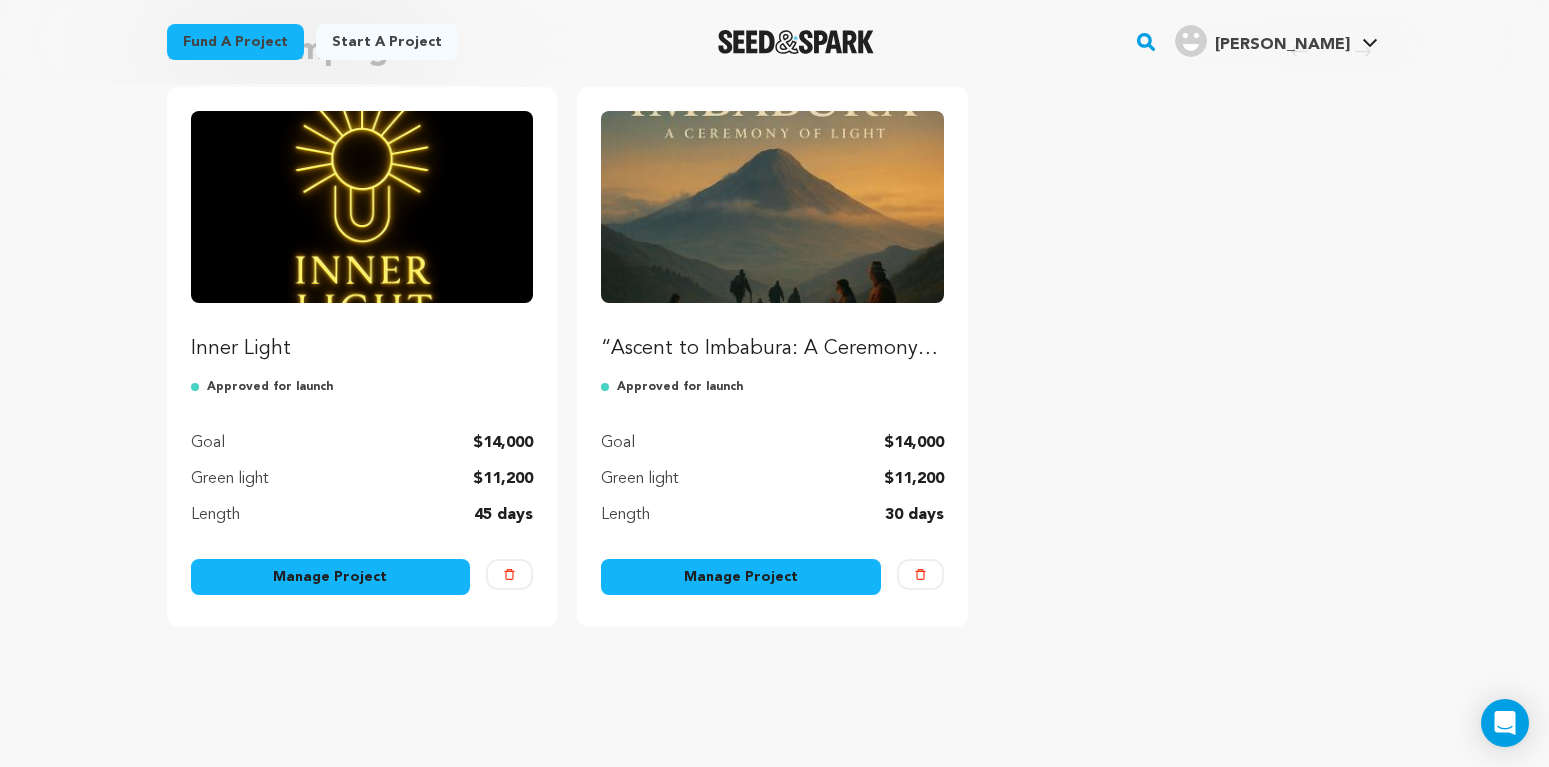 click on "Manage Project" at bounding box center [331, 577] 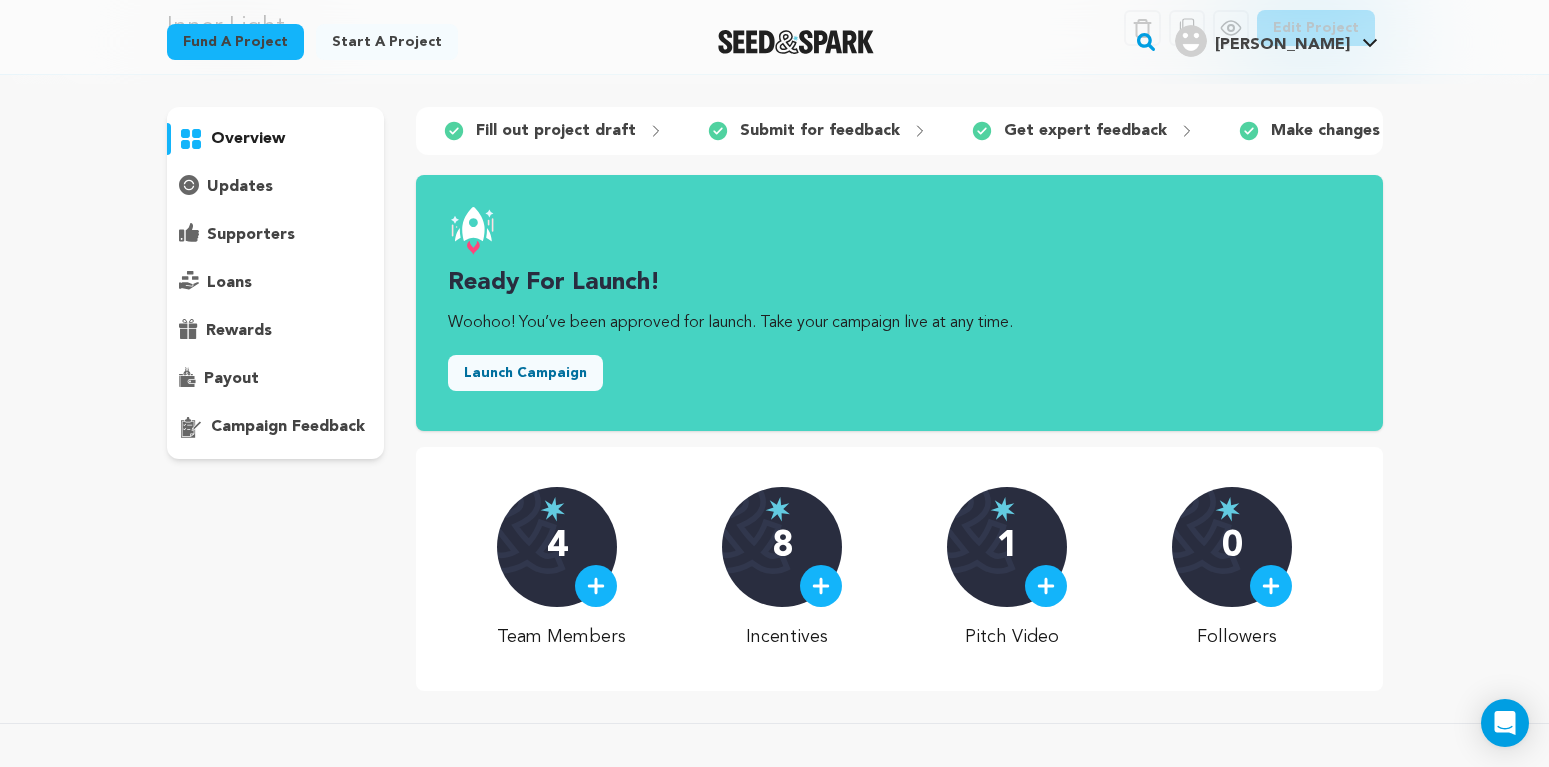 scroll, scrollTop: 0, scrollLeft: 0, axis: both 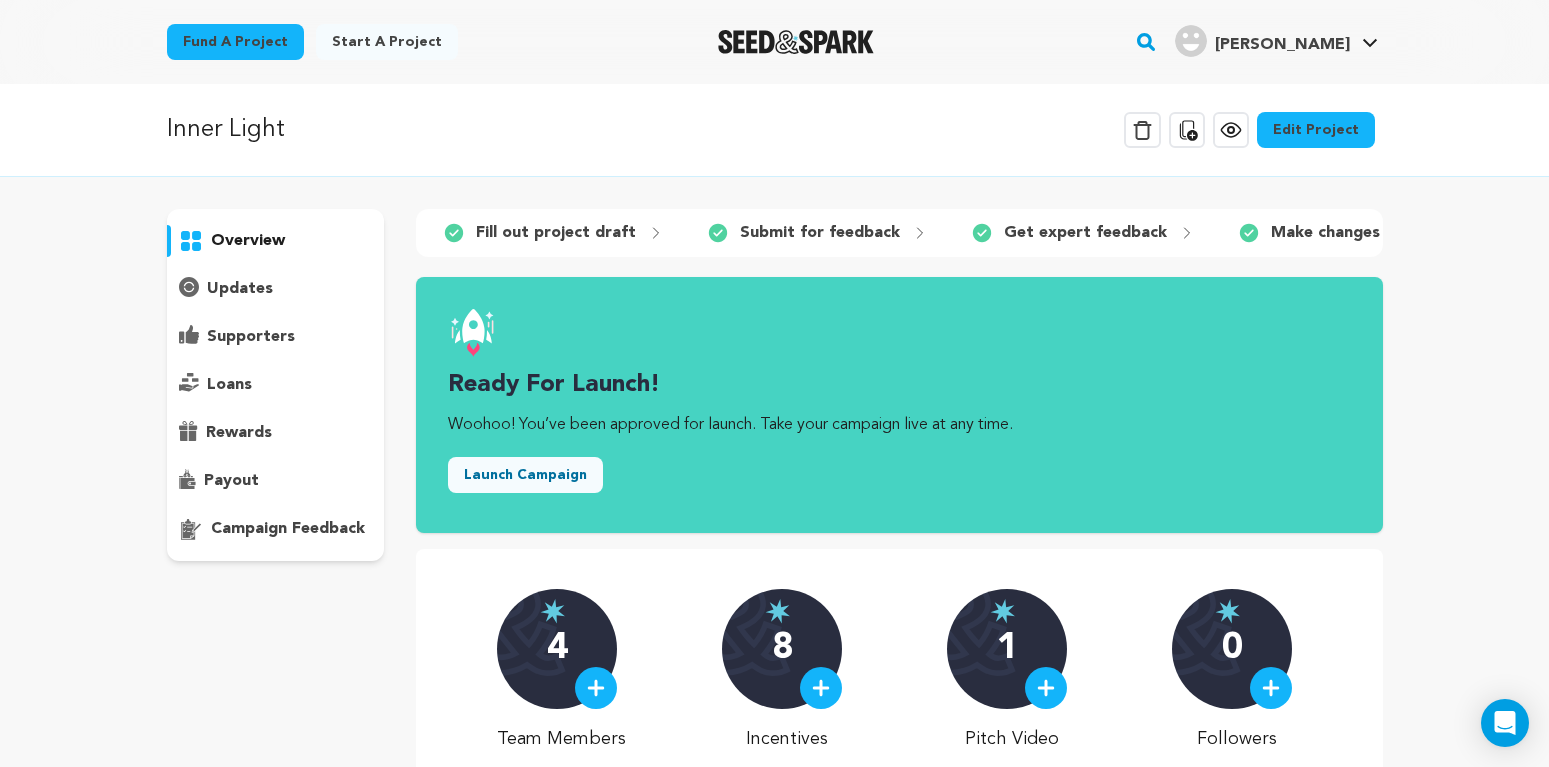 click on "Edit Project" at bounding box center (1316, 130) 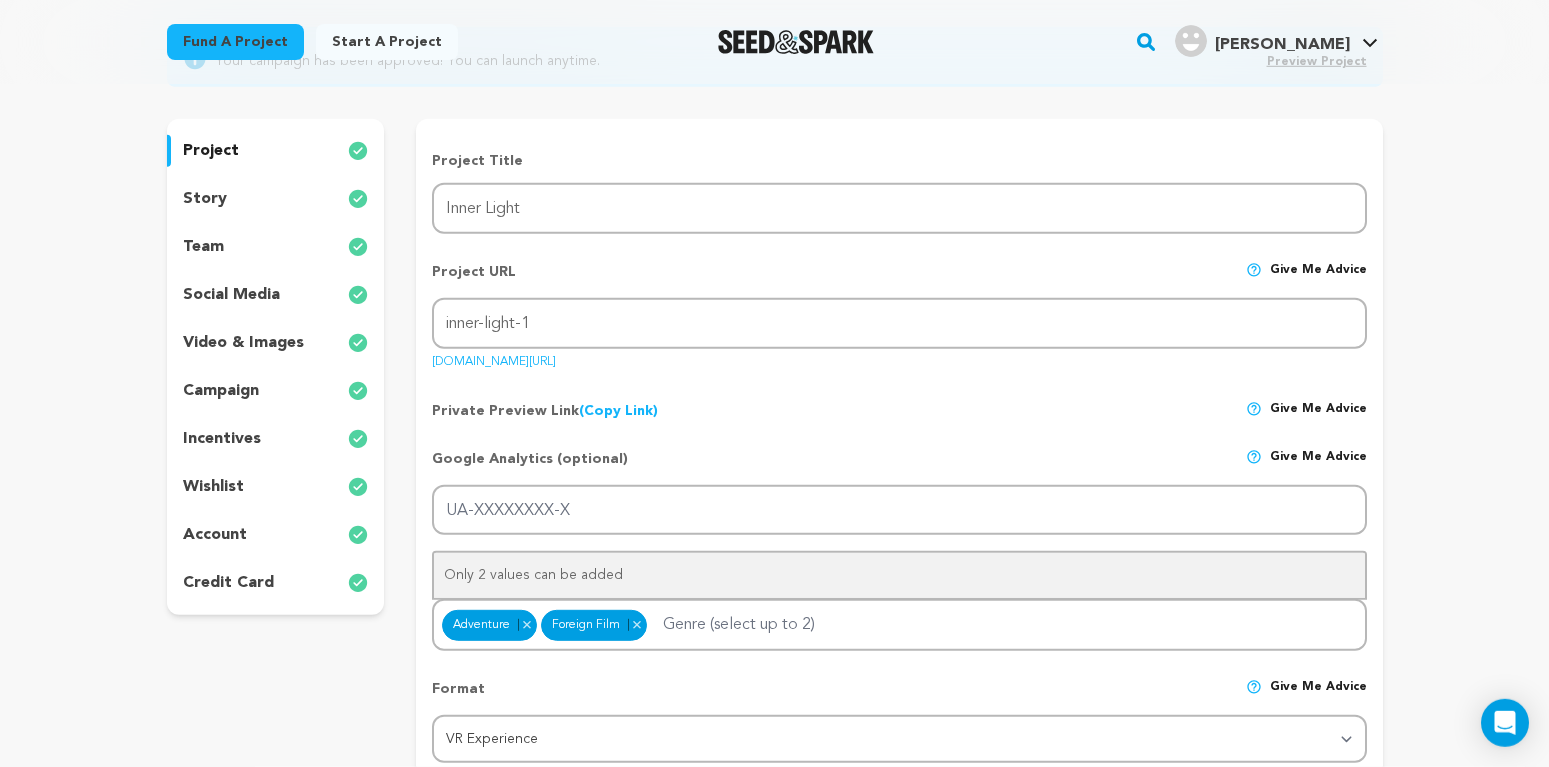 scroll, scrollTop: 204, scrollLeft: 0, axis: vertical 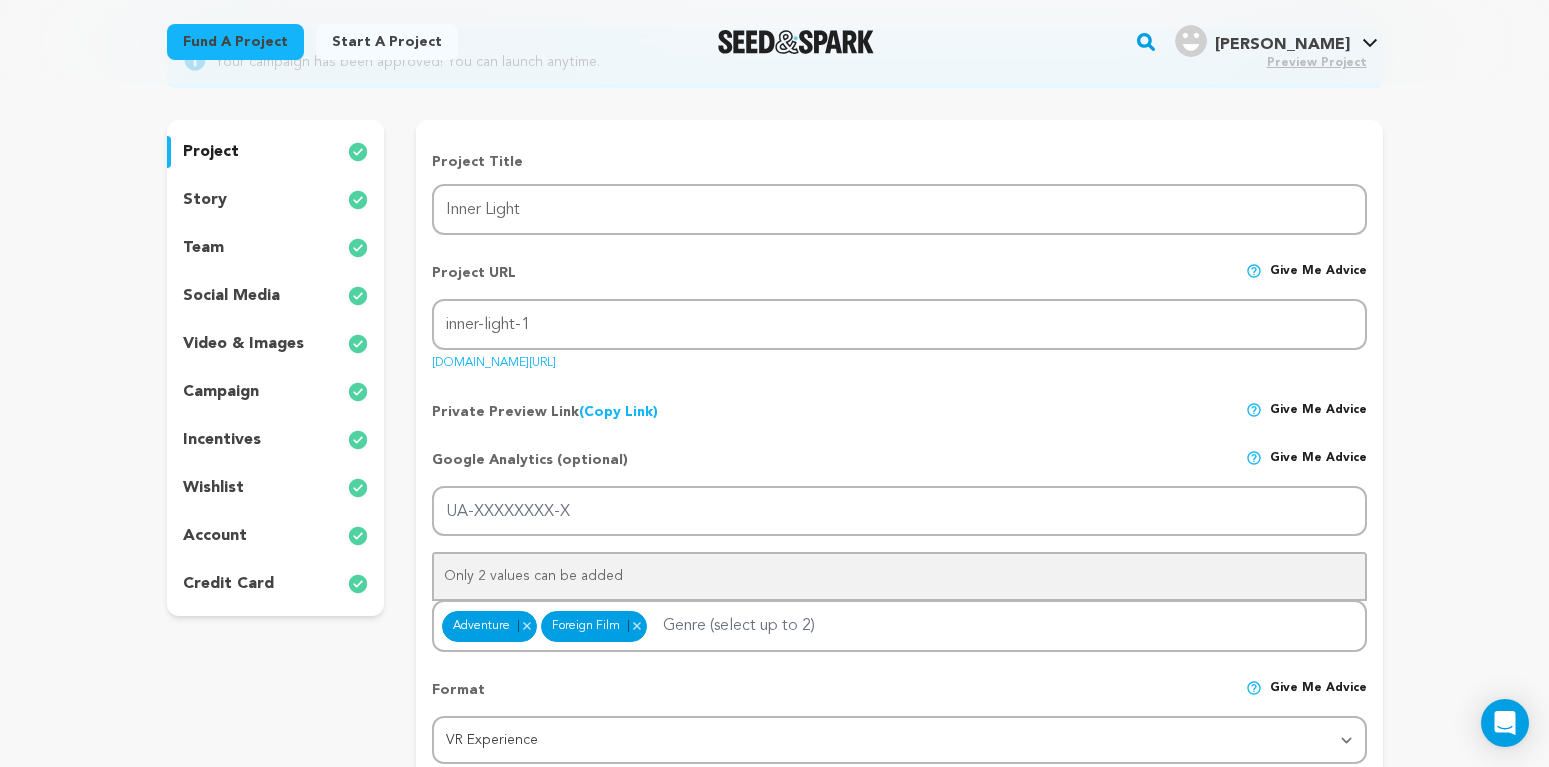 click on "video & images" at bounding box center (276, 344) 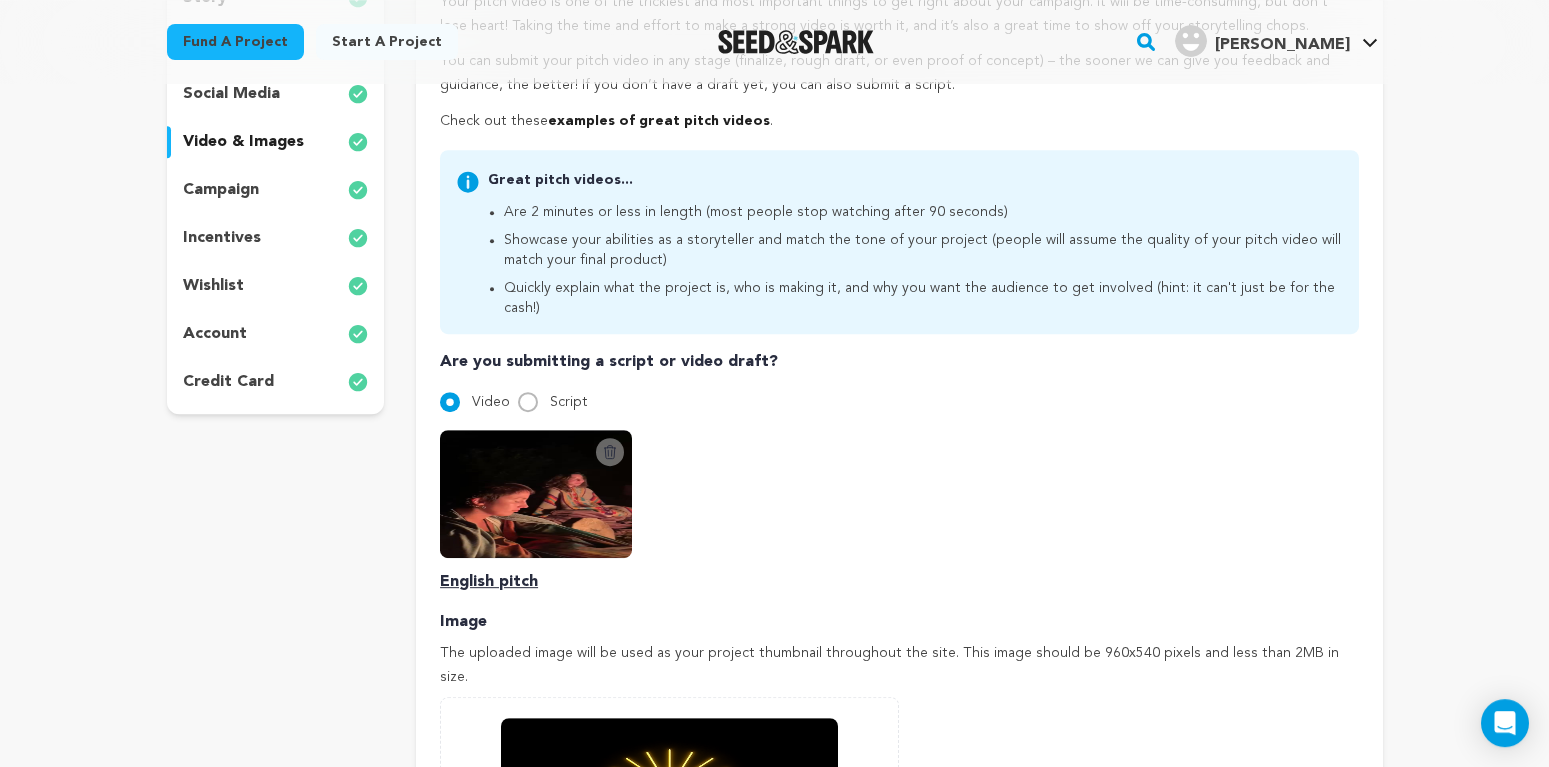 scroll, scrollTop: 408, scrollLeft: 0, axis: vertical 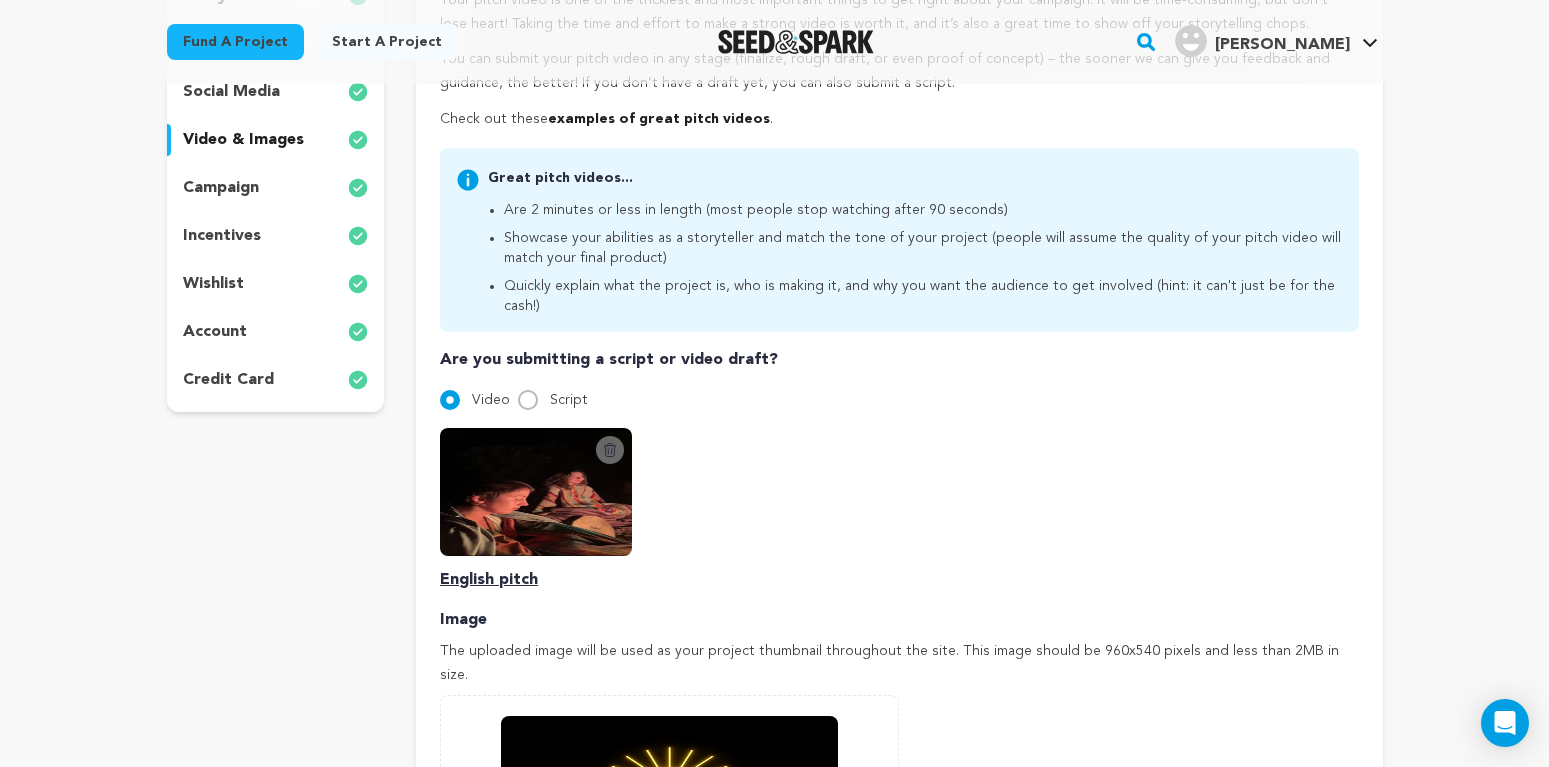 click 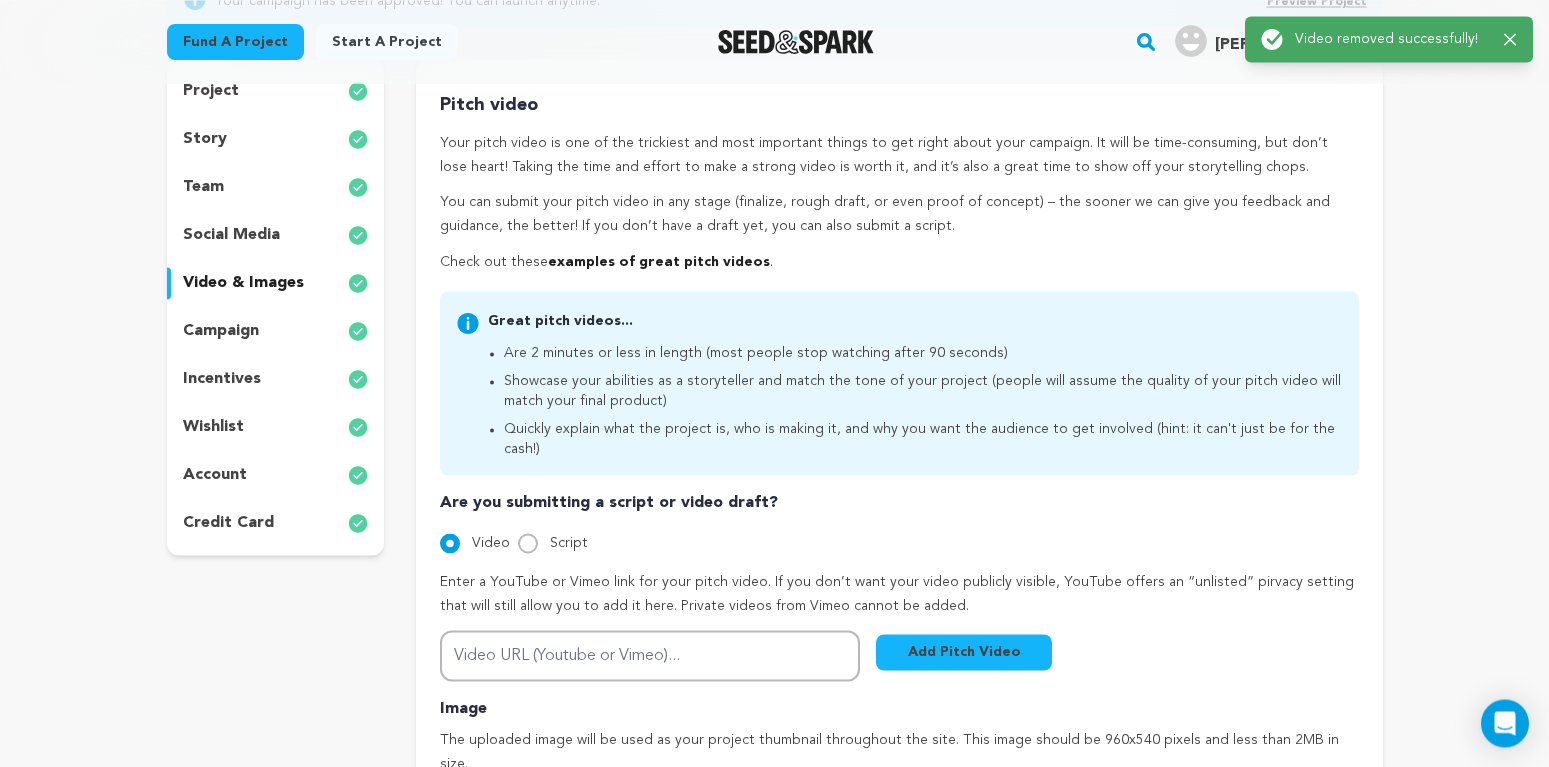 scroll, scrollTop: 306, scrollLeft: 0, axis: vertical 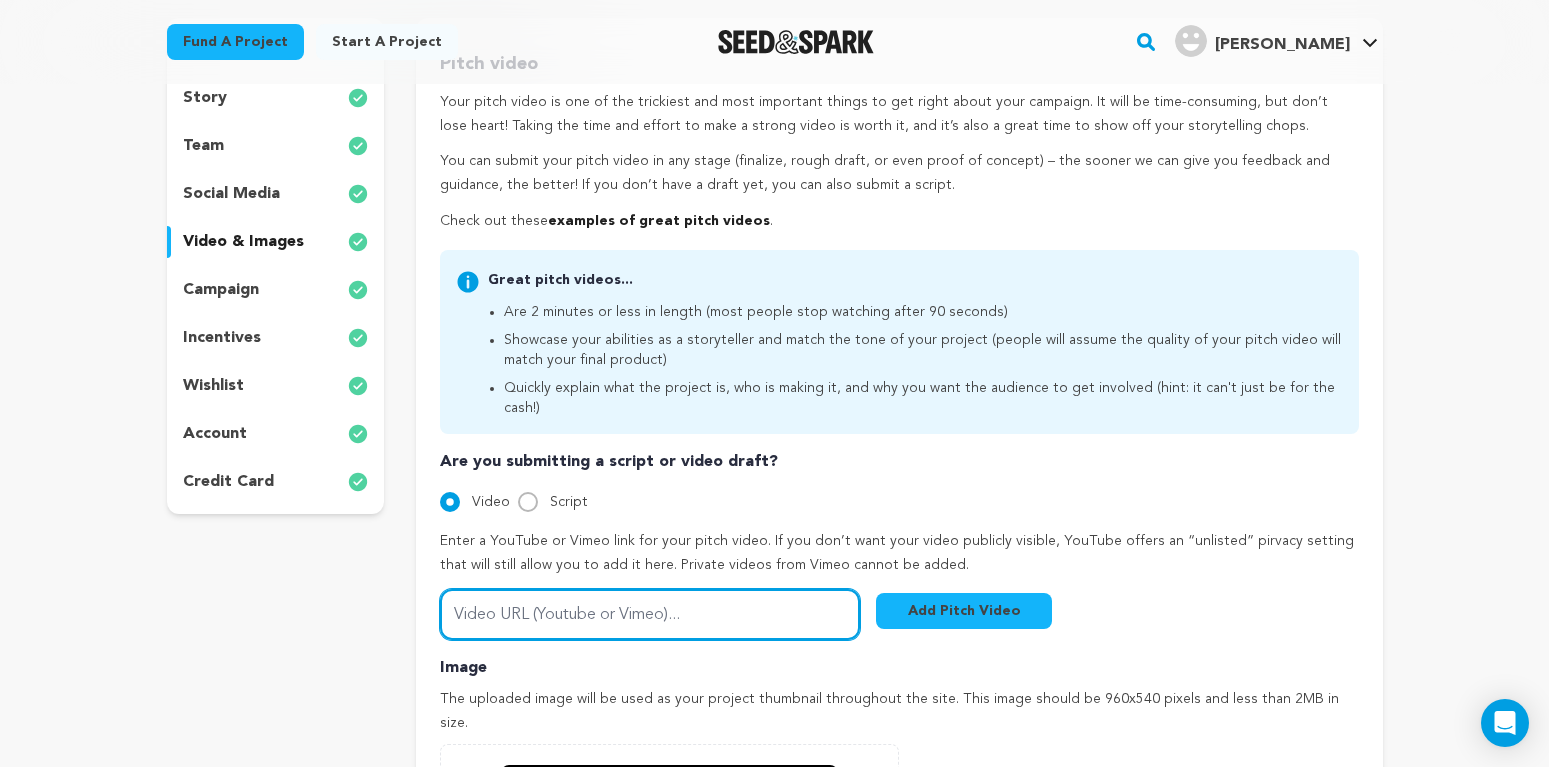 click on "Video URL (Youtube or Vimeo)..." at bounding box center [650, 614] 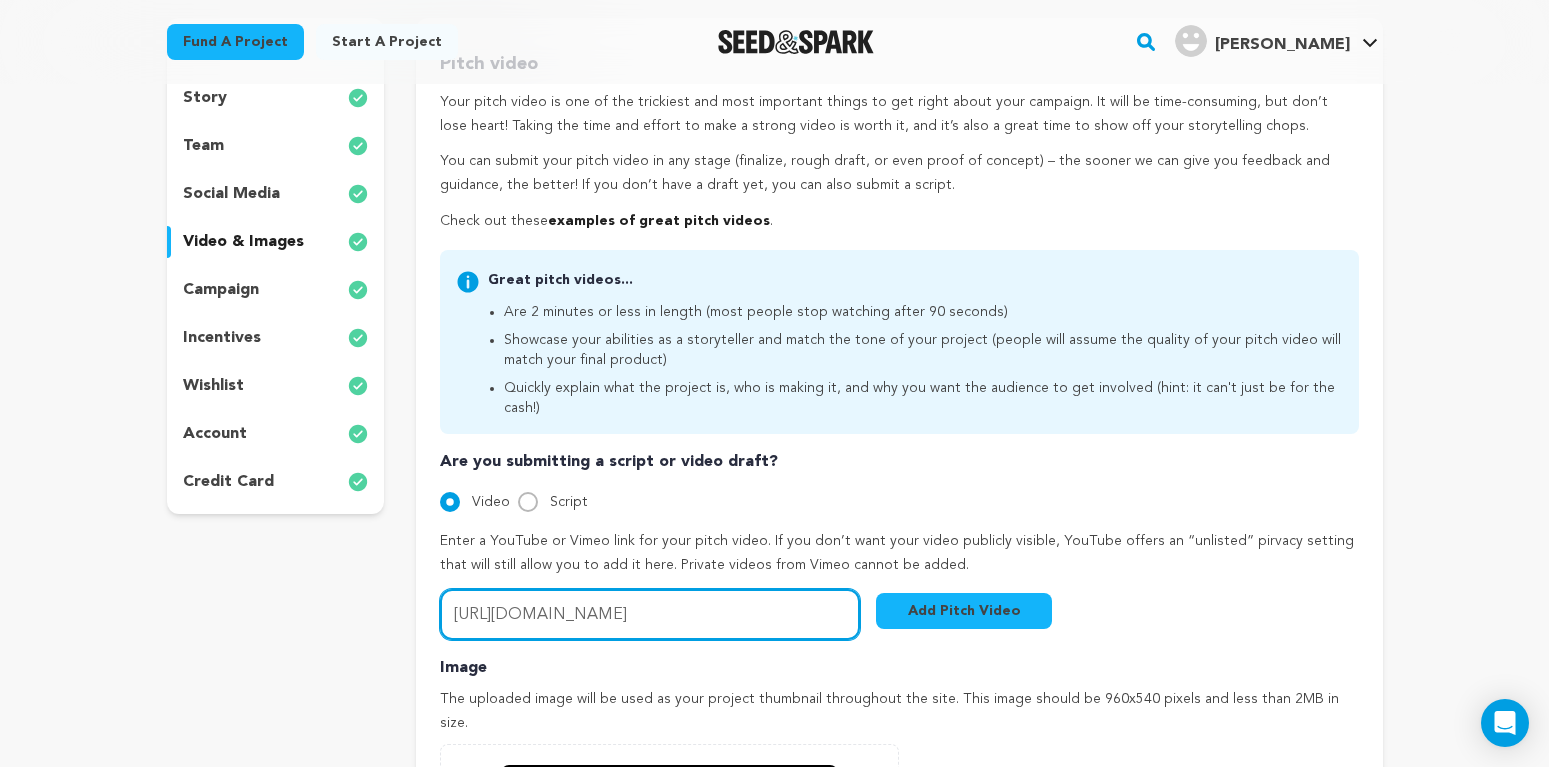 type on "https://vimeo.com/1100760042?share=copy#t=0" 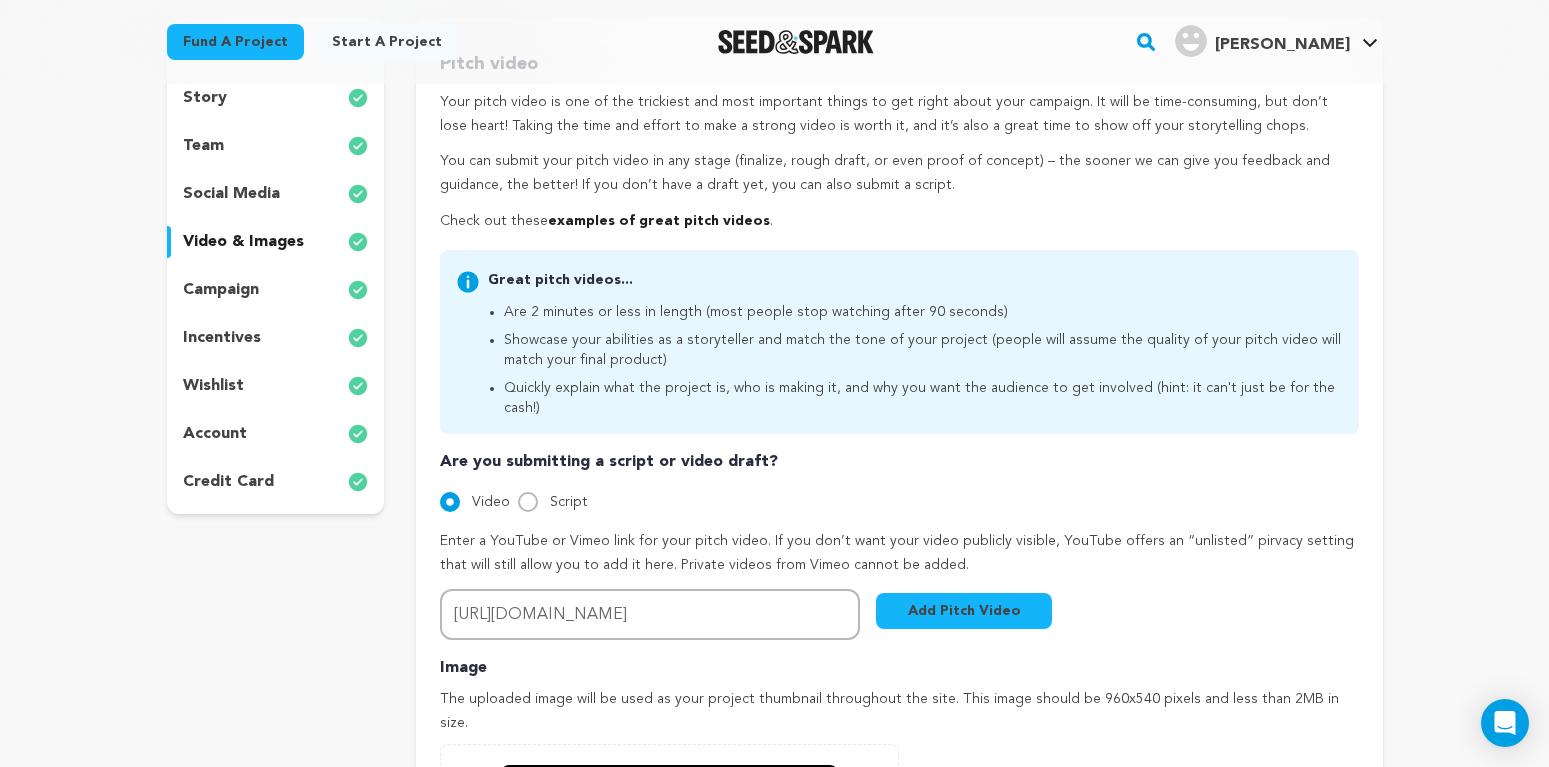 click on "Enter a YouTube or Vimeo link for your pitch video. If you don’t want your video publicly
visible, YouTube offers an “unlisted” pirvacy setting that will still allow you to add it here.
Private videos from Vimeo cannot be added.
Video URL (Youtube or Vimeo)...
https://vimeo.com/1100760042?share=copy#t=0
Add Pitch Video" at bounding box center [899, 585] 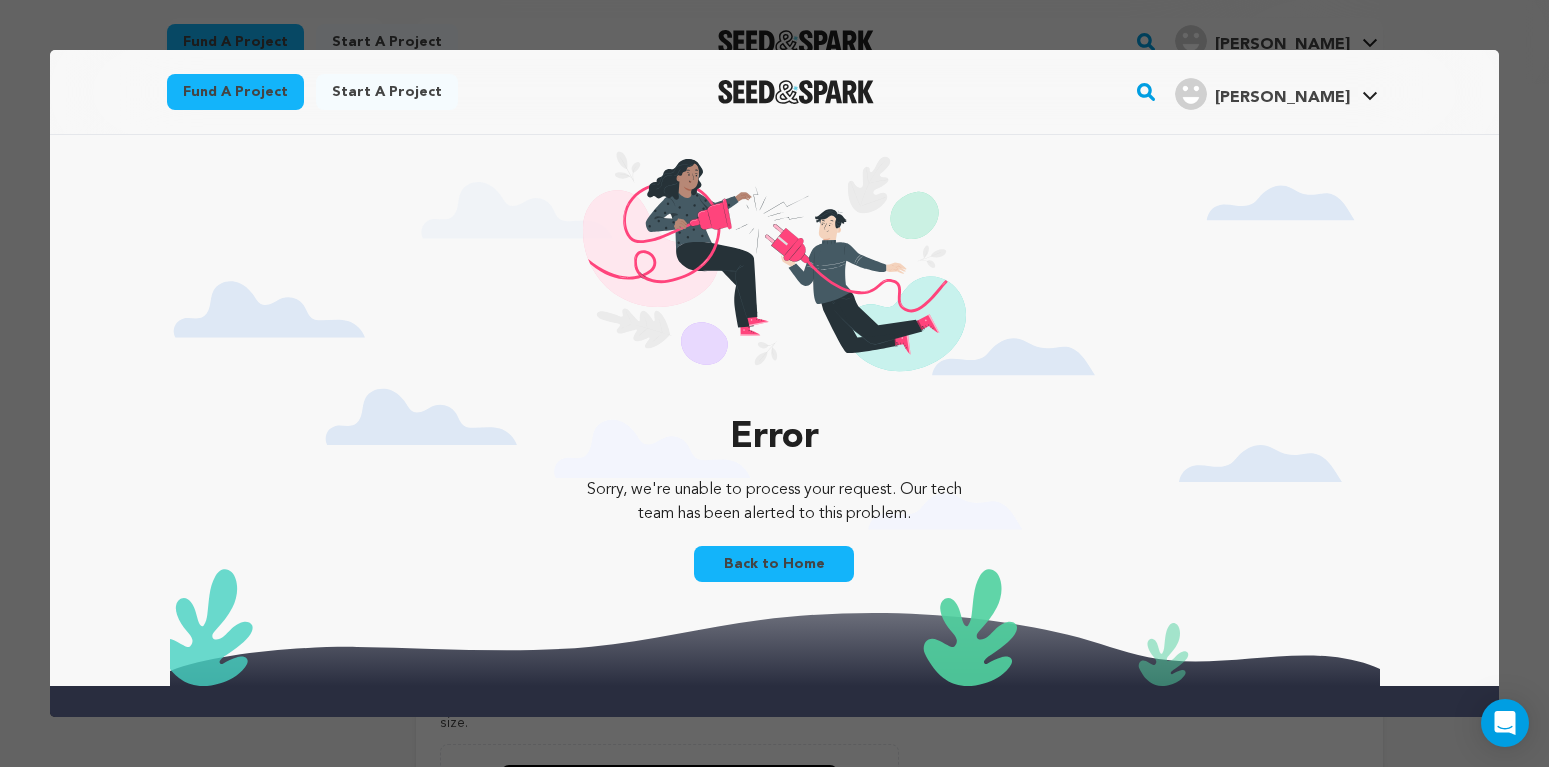 scroll, scrollTop: 0, scrollLeft: 0, axis: both 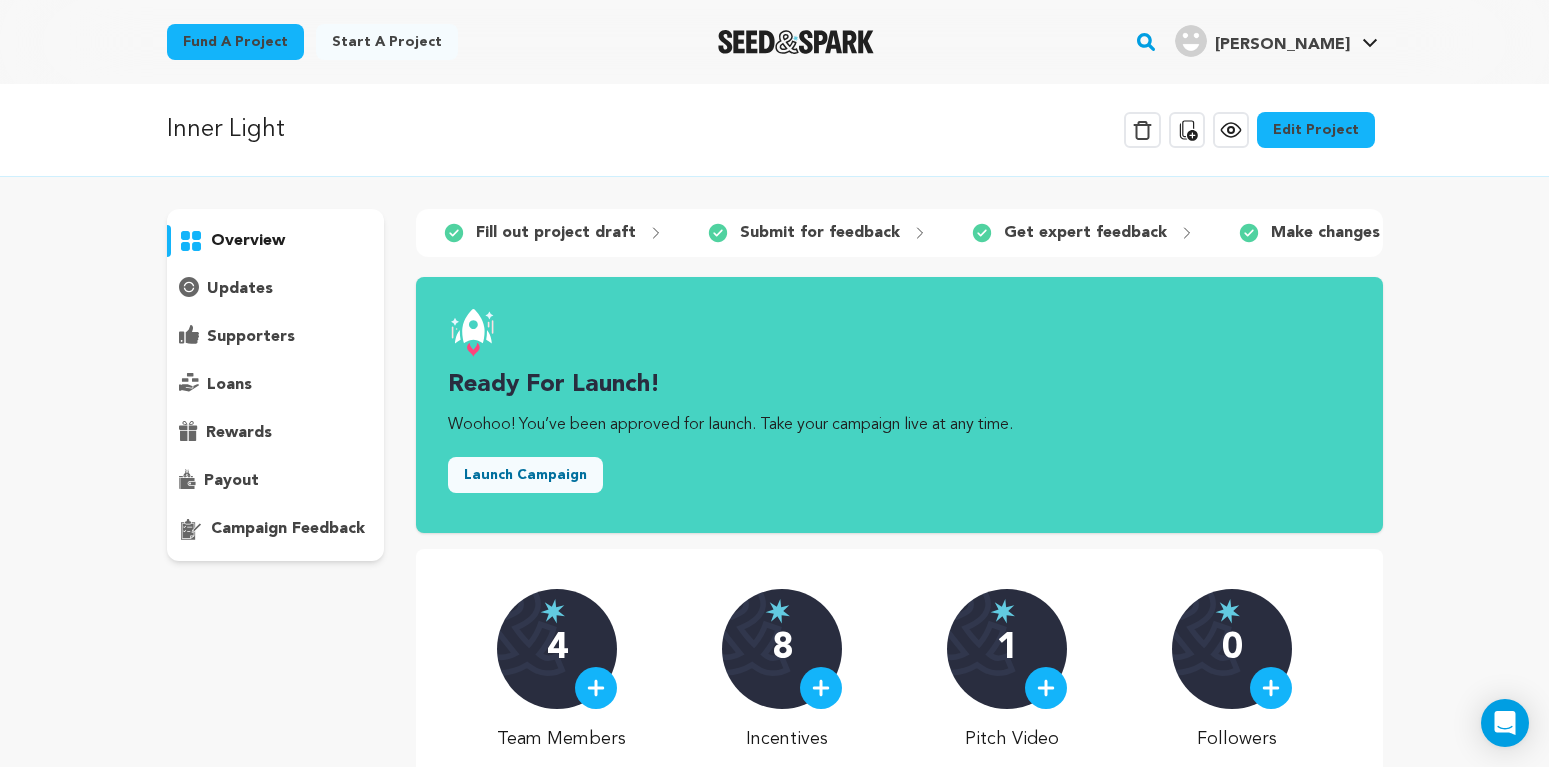 click on "Edit Project" at bounding box center [1316, 130] 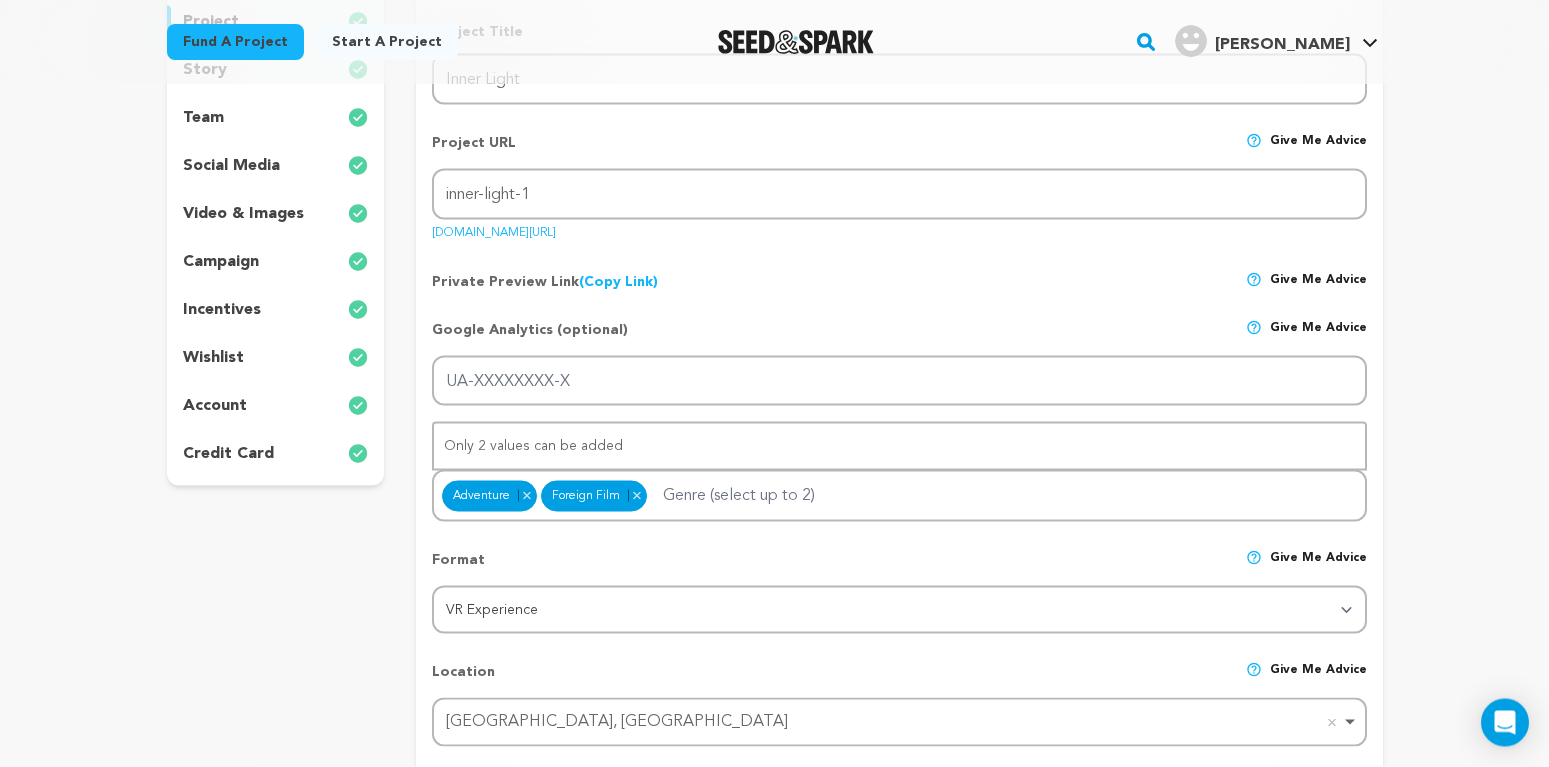 scroll, scrollTop: 204, scrollLeft: 0, axis: vertical 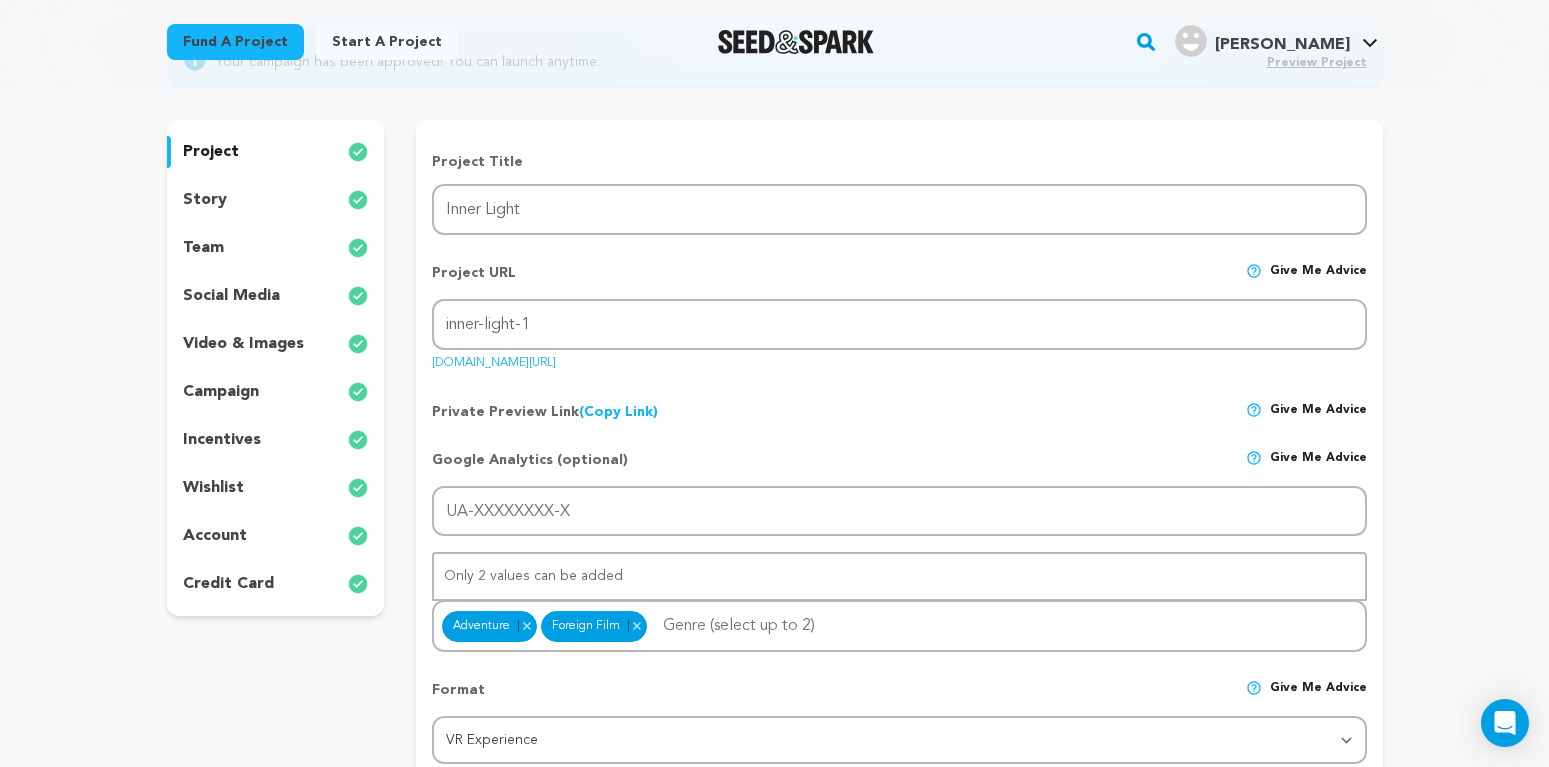 click on "video & images" at bounding box center [243, 344] 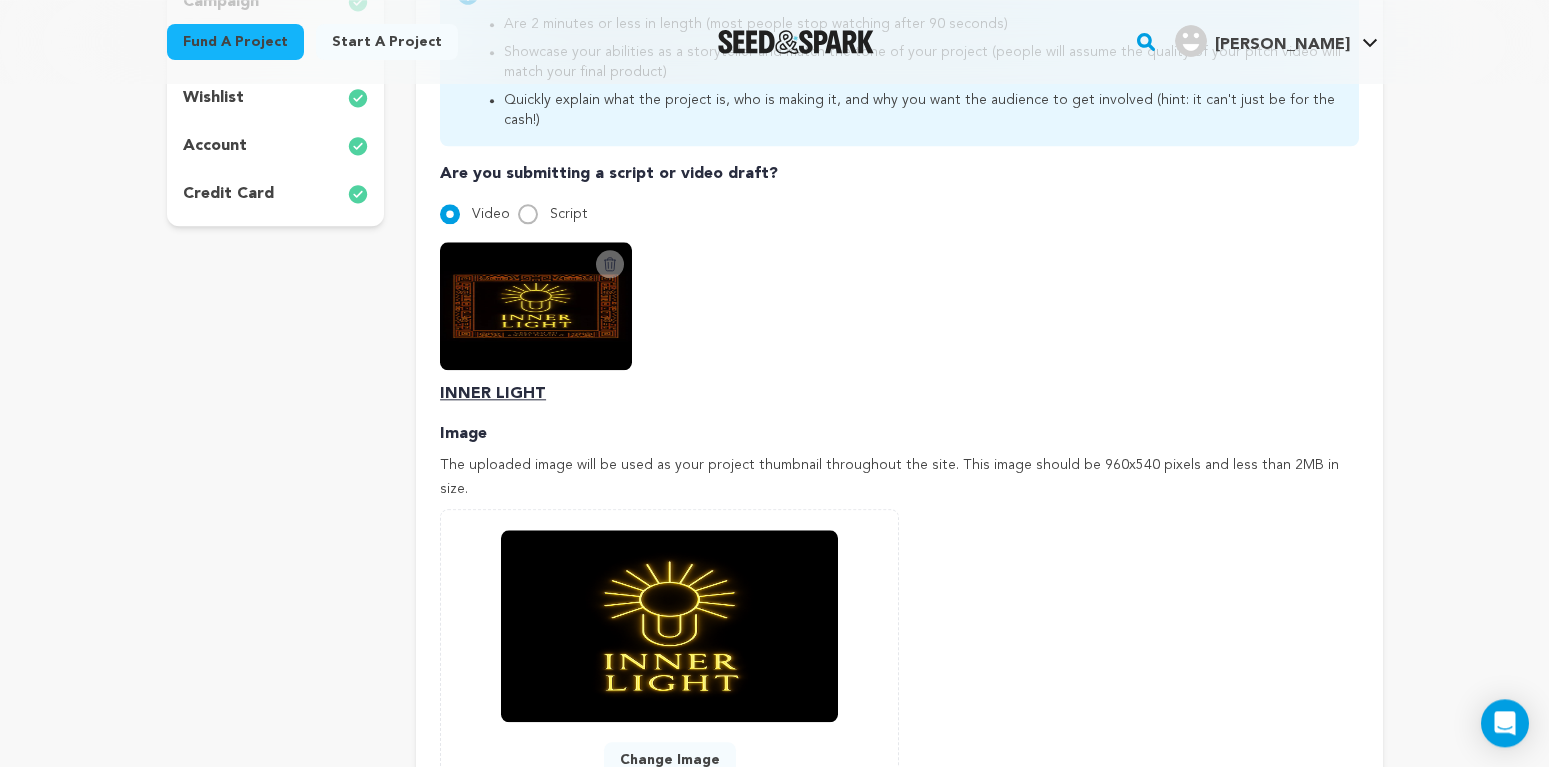 scroll, scrollTop: 714, scrollLeft: 0, axis: vertical 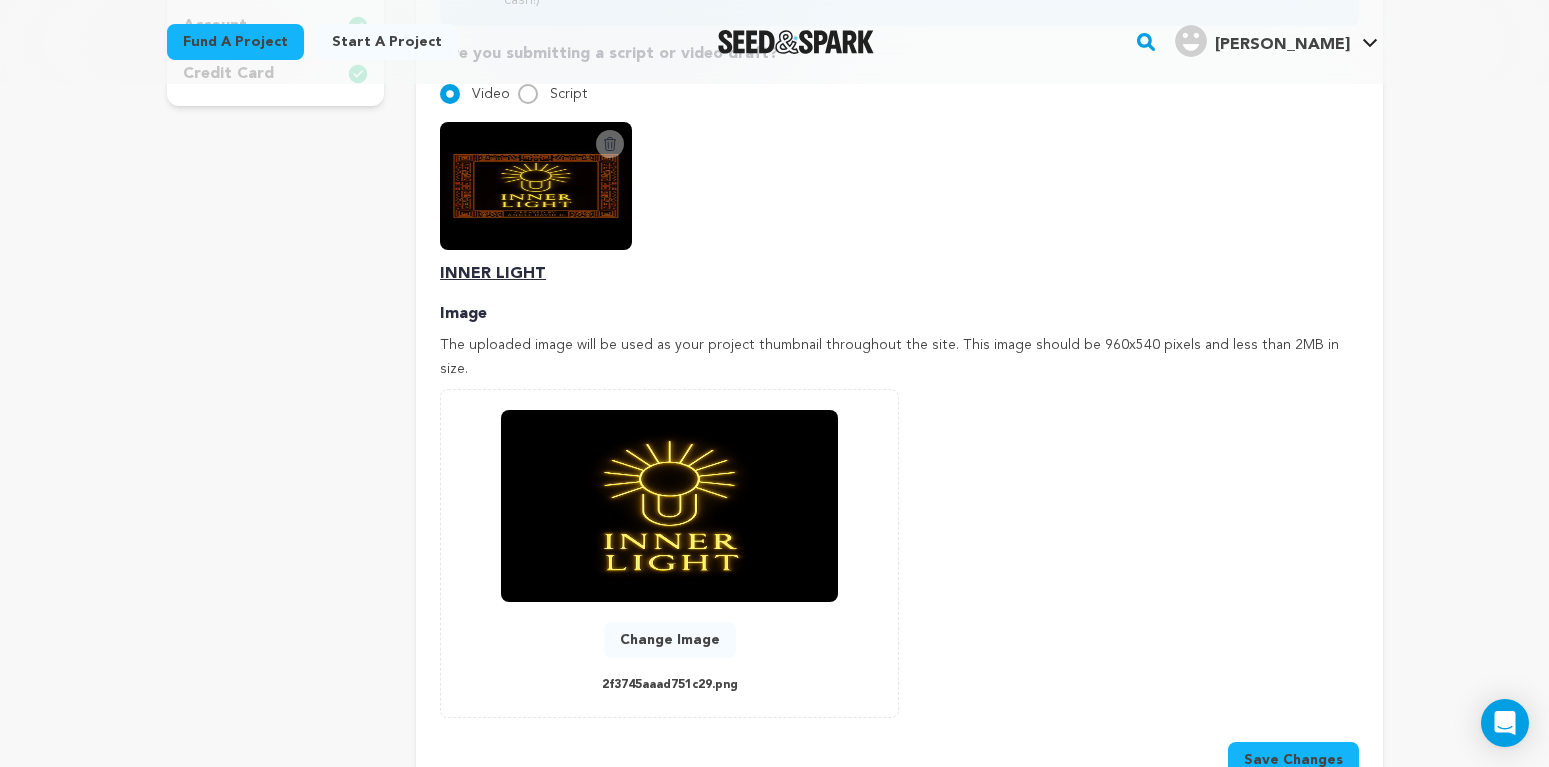 click on "Change Image" at bounding box center (670, 640) 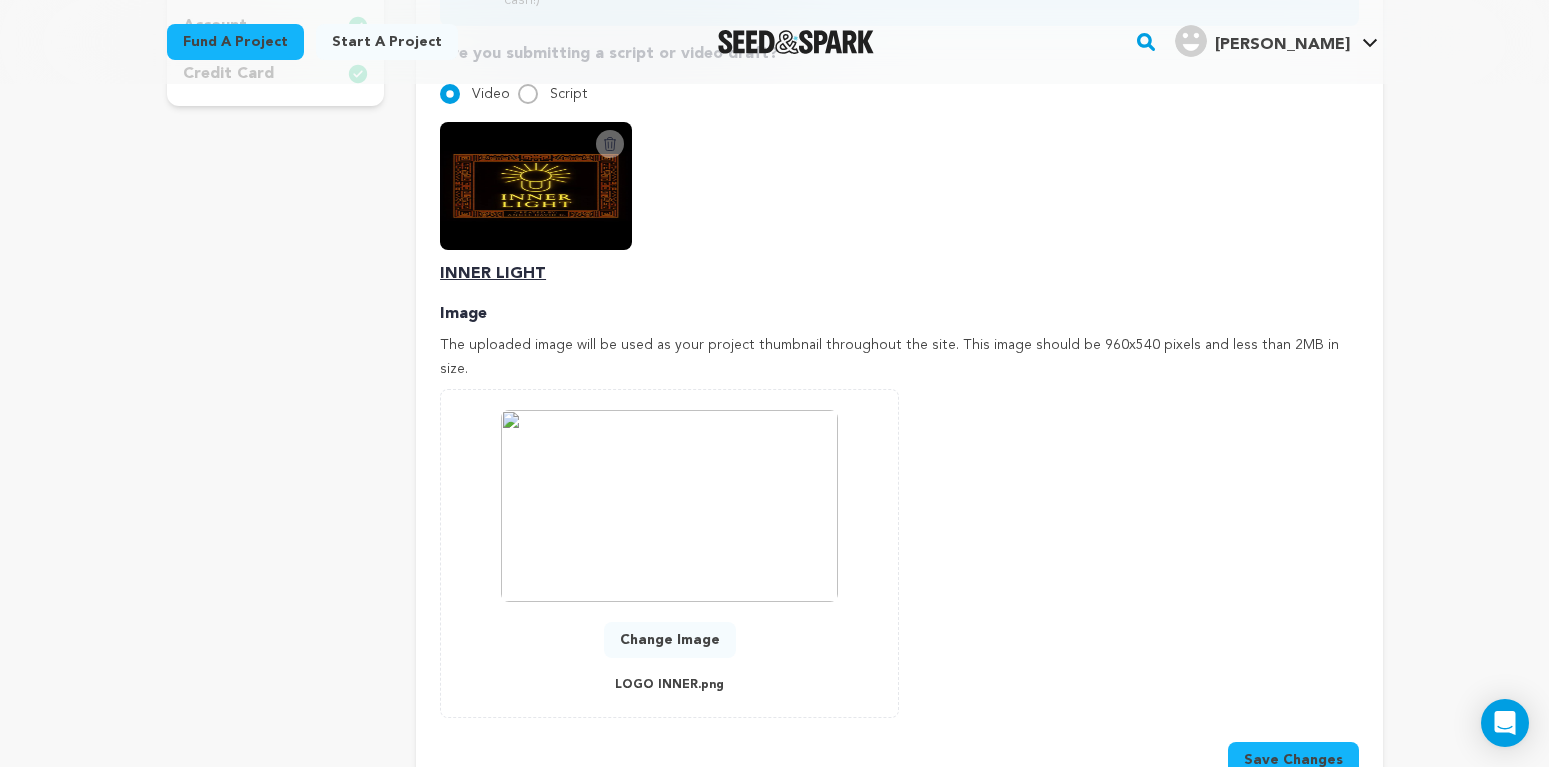scroll, scrollTop: 816, scrollLeft: 0, axis: vertical 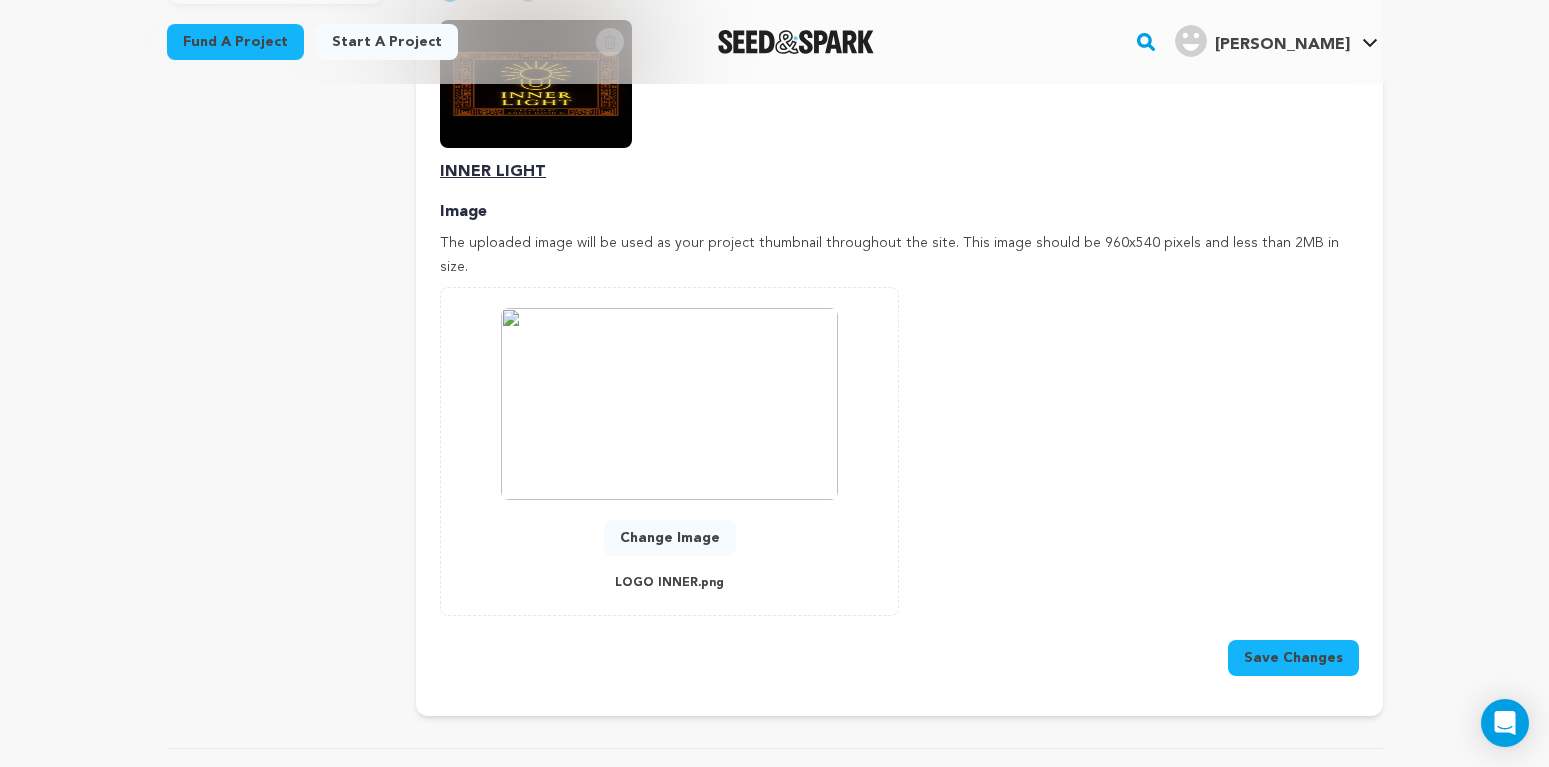 click on "Save Changes" at bounding box center [1293, 658] 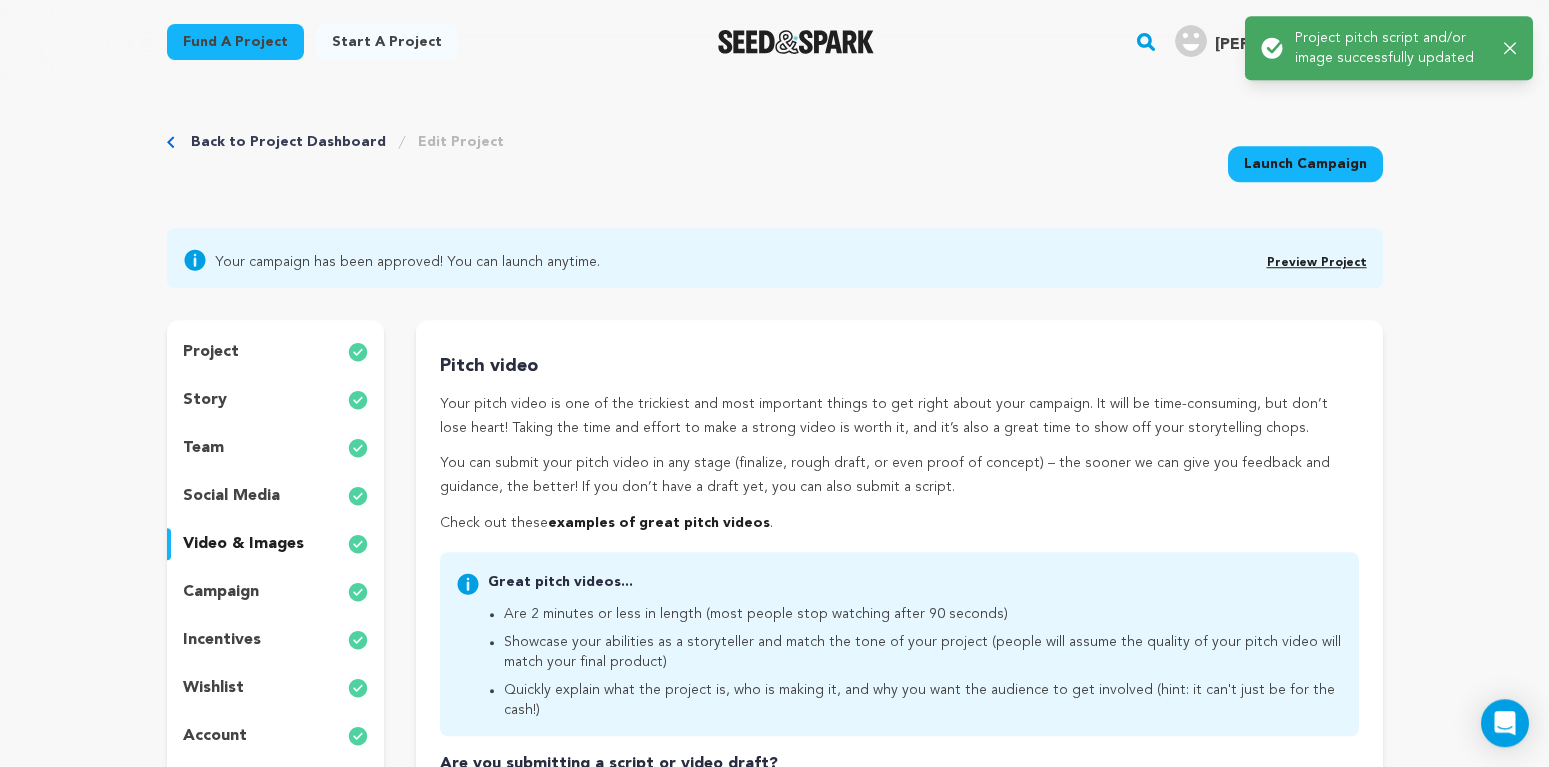 scroll, scrollTop: 0, scrollLeft: 0, axis: both 